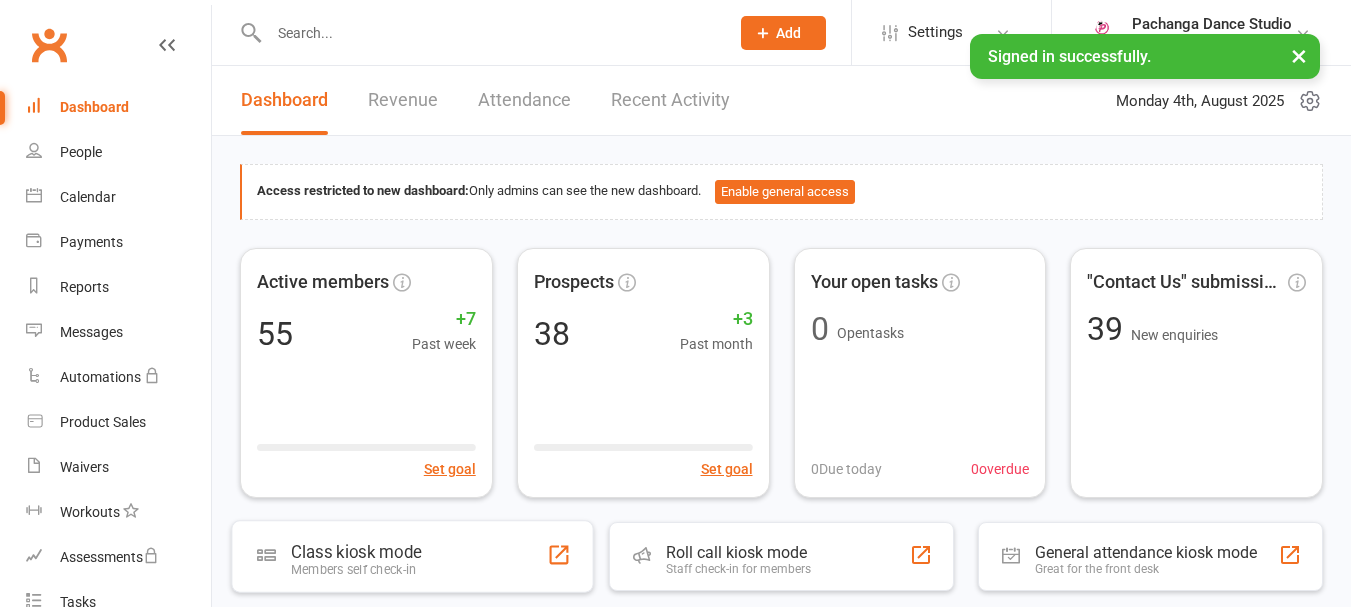 scroll, scrollTop: 0, scrollLeft: 0, axis: both 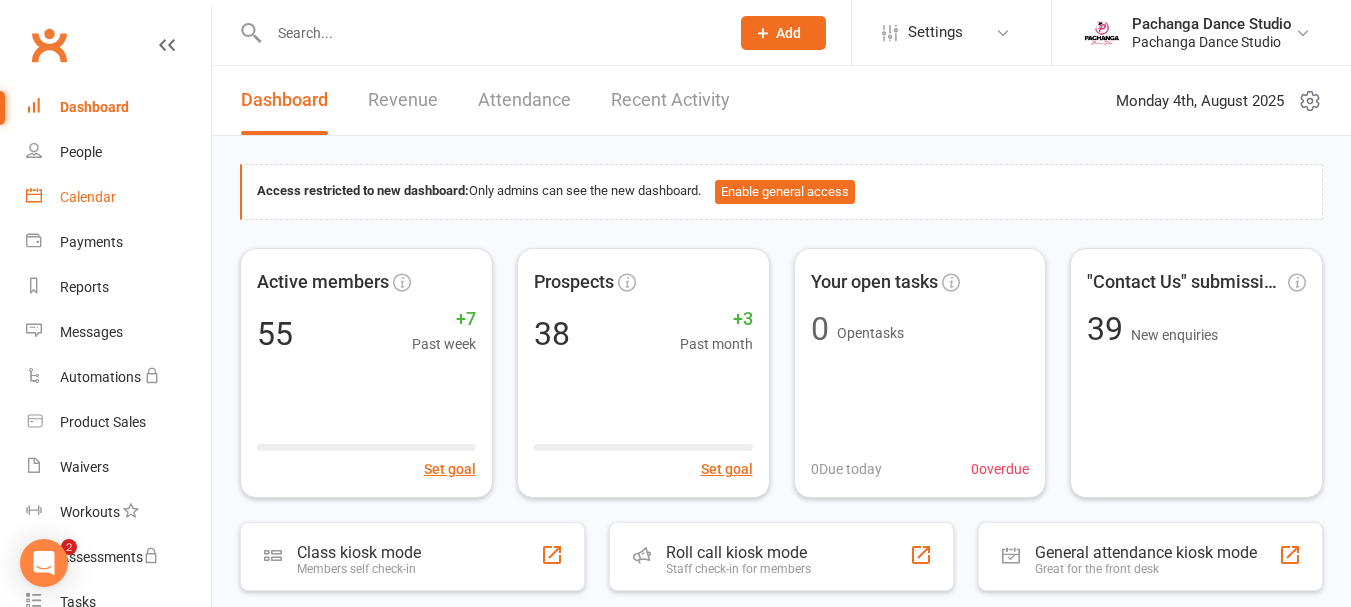 click on "Calendar" at bounding box center (88, 197) 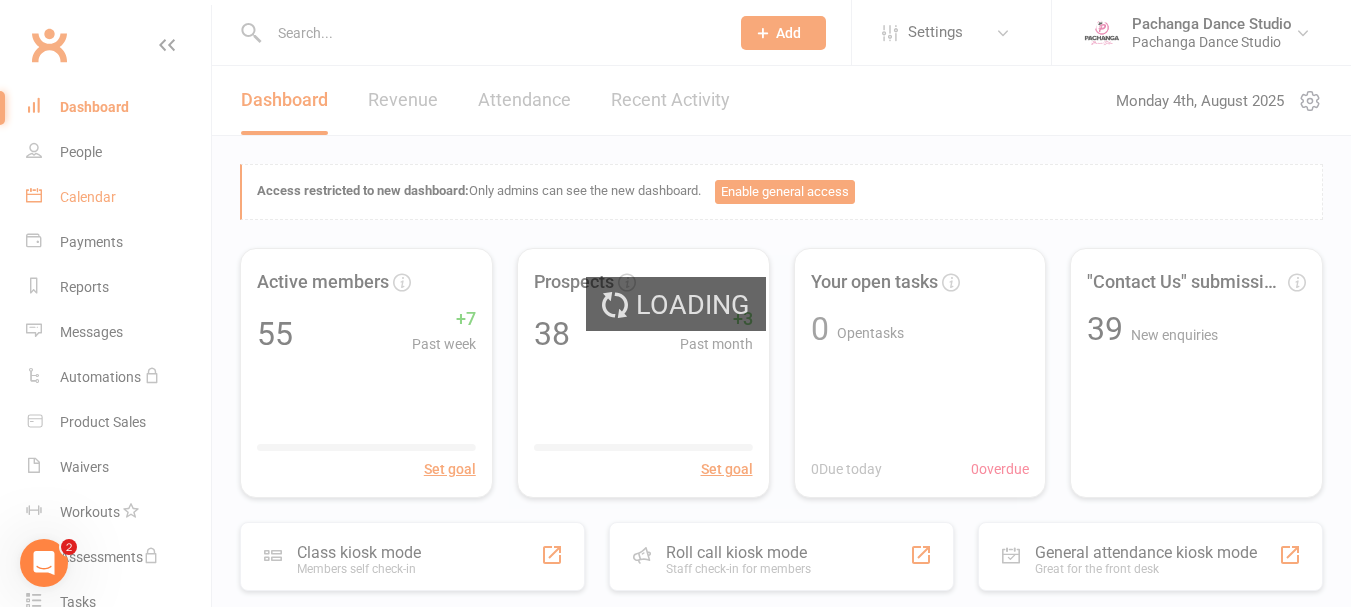 scroll, scrollTop: 0, scrollLeft: 0, axis: both 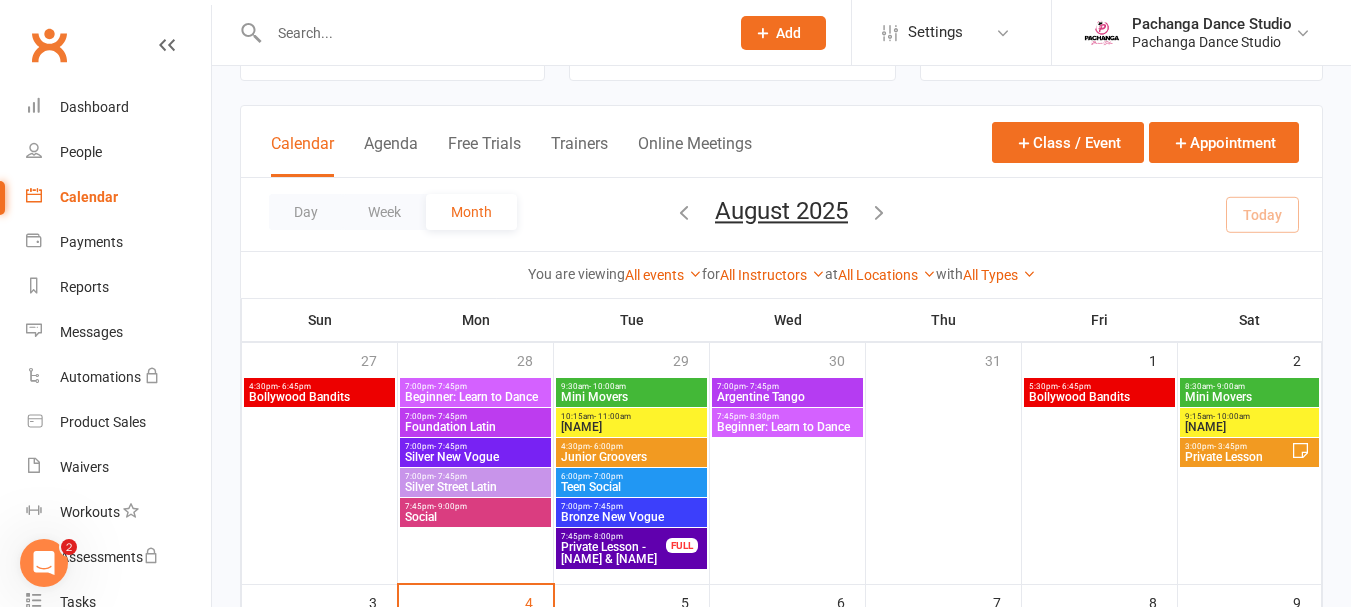 click on "Beginner: Learn to Dance" at bounding box center (475, 397) 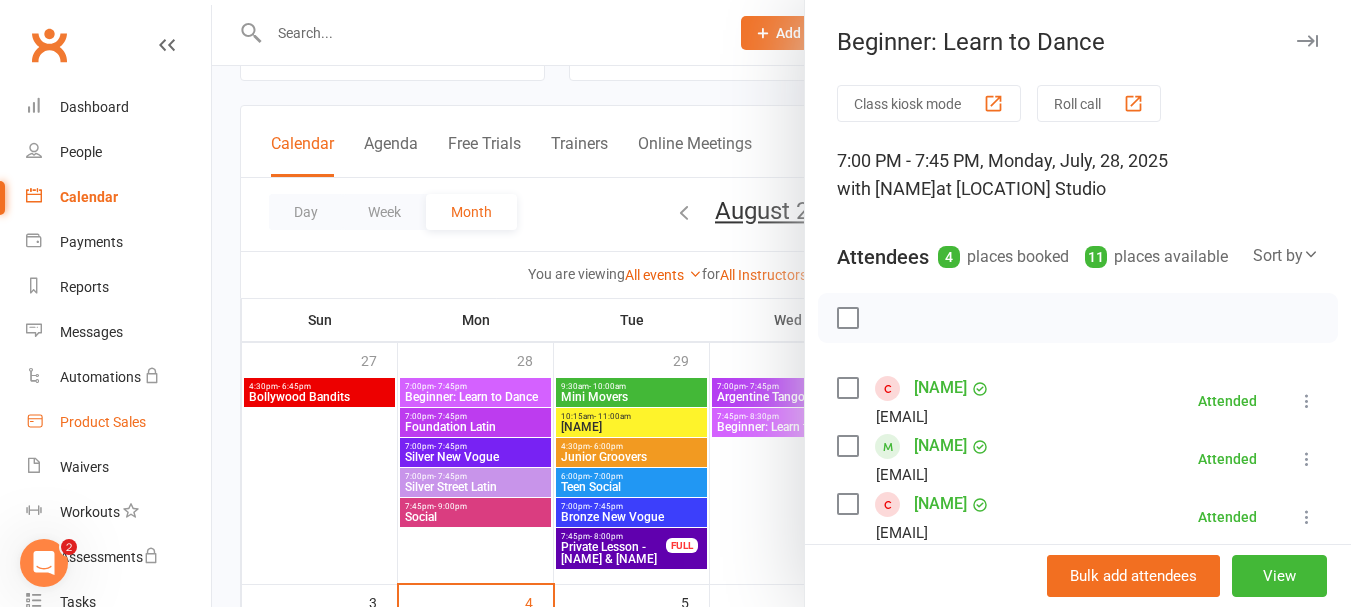 click on "Product Sales" at bounding box center [103, 422] 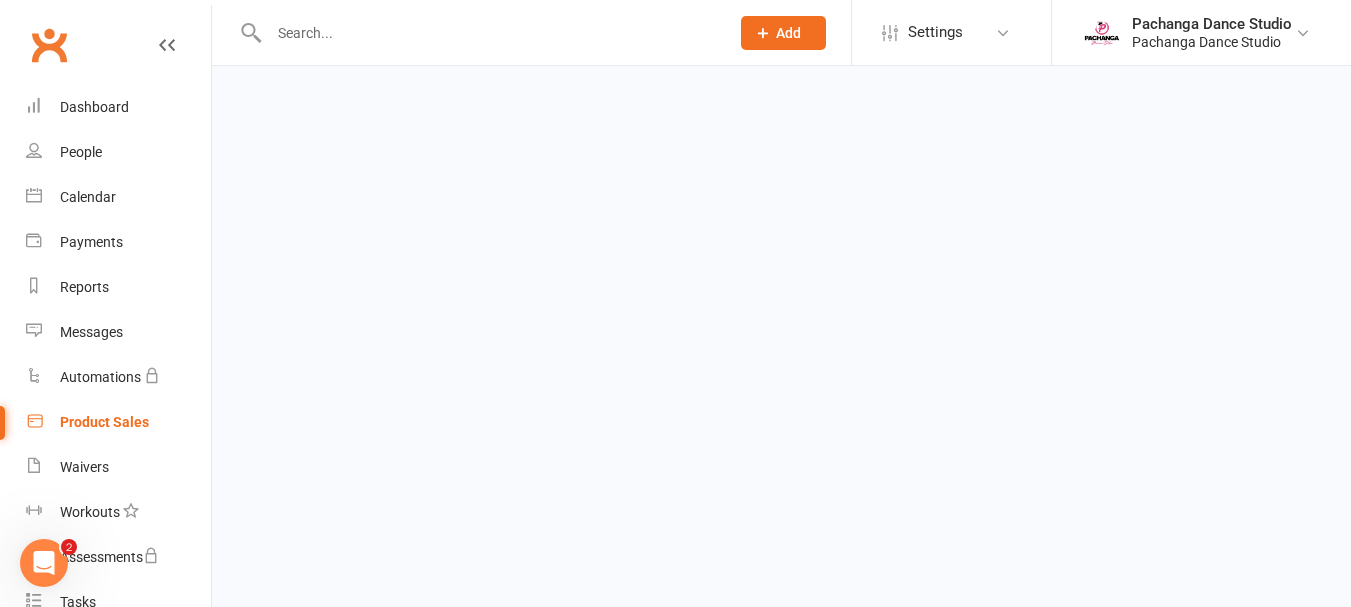 scroll, scrollTop: 0, scrollLeft: 0, axis: both 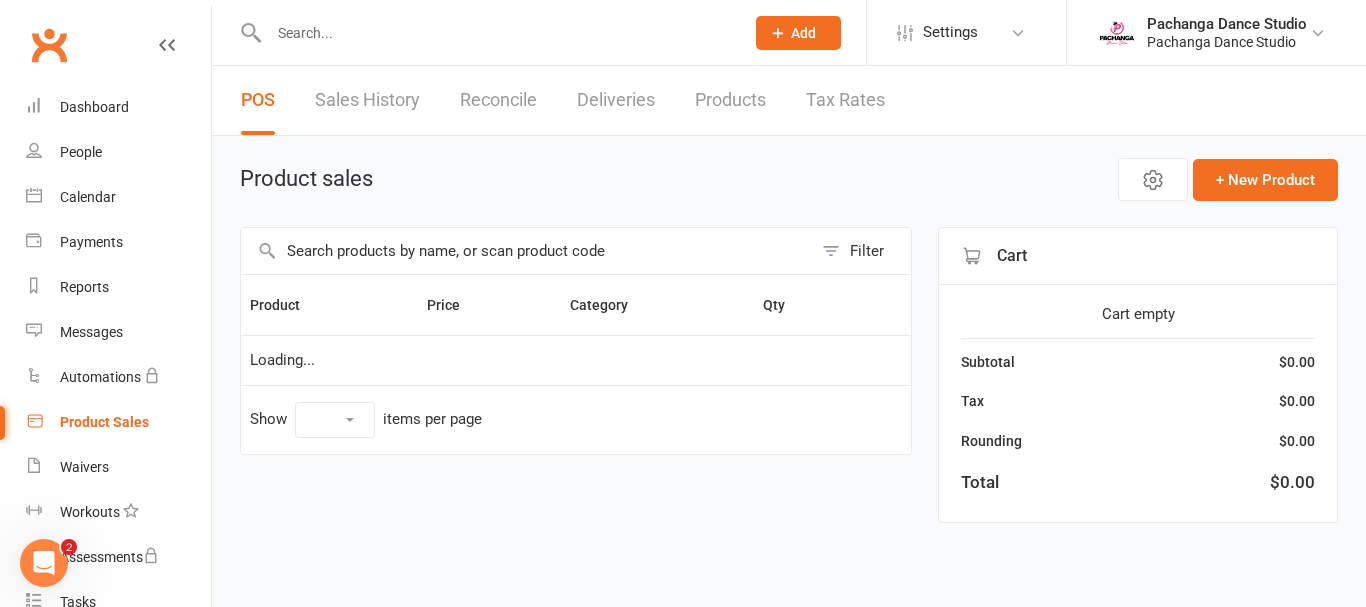 select on "50" 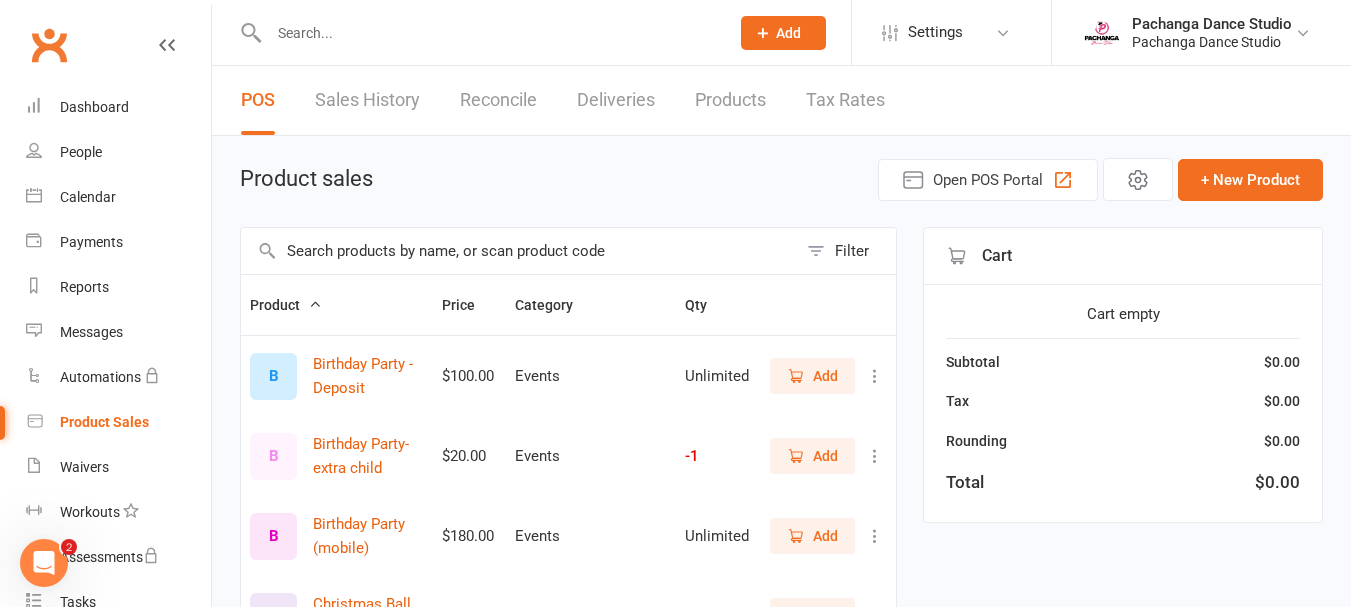 click at bounding box center (489, 33) 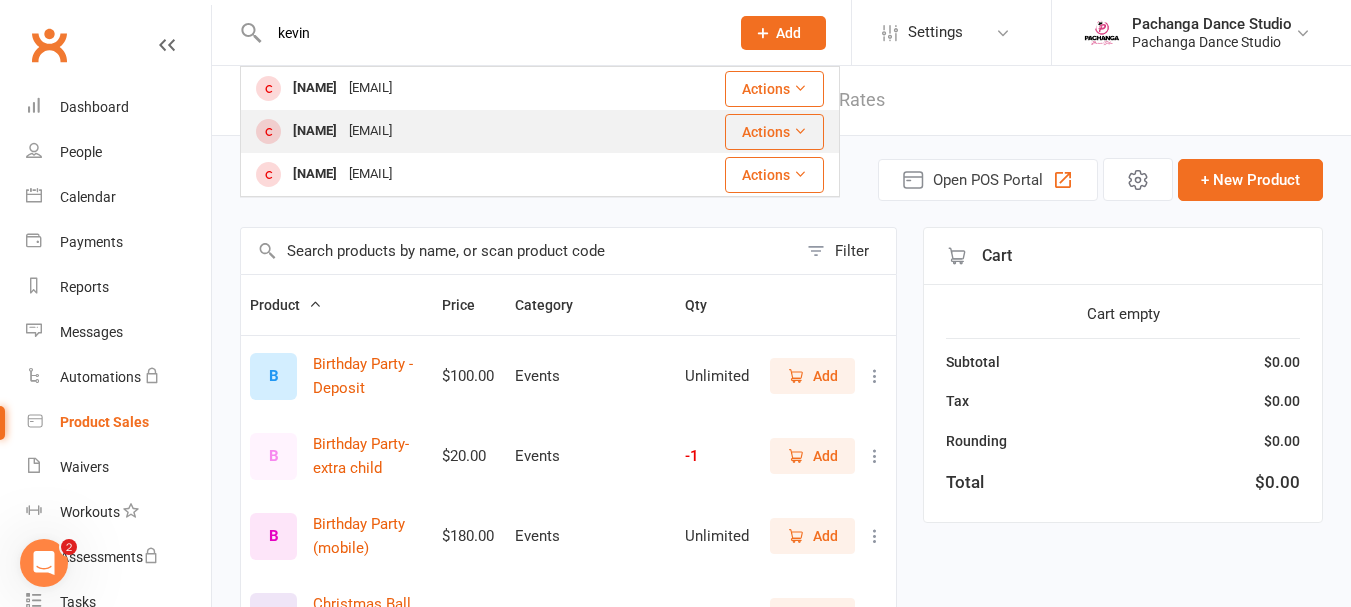 type on "kevin" 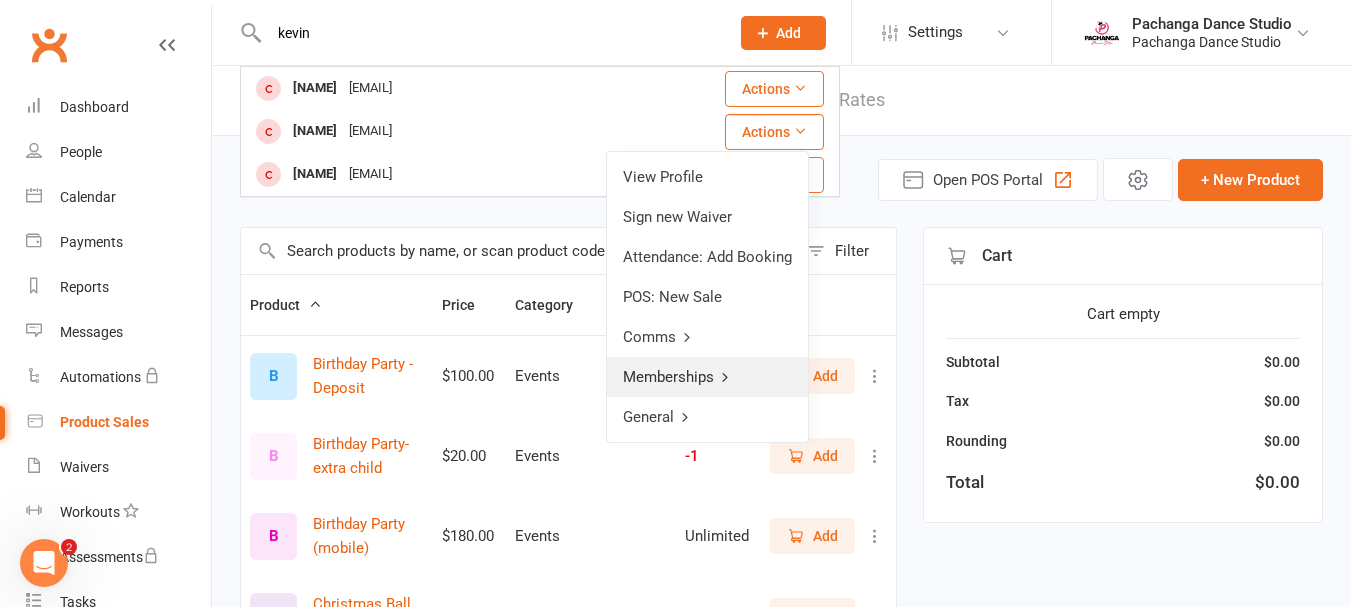 click on "Memberships" at bounding box center [707, 377] 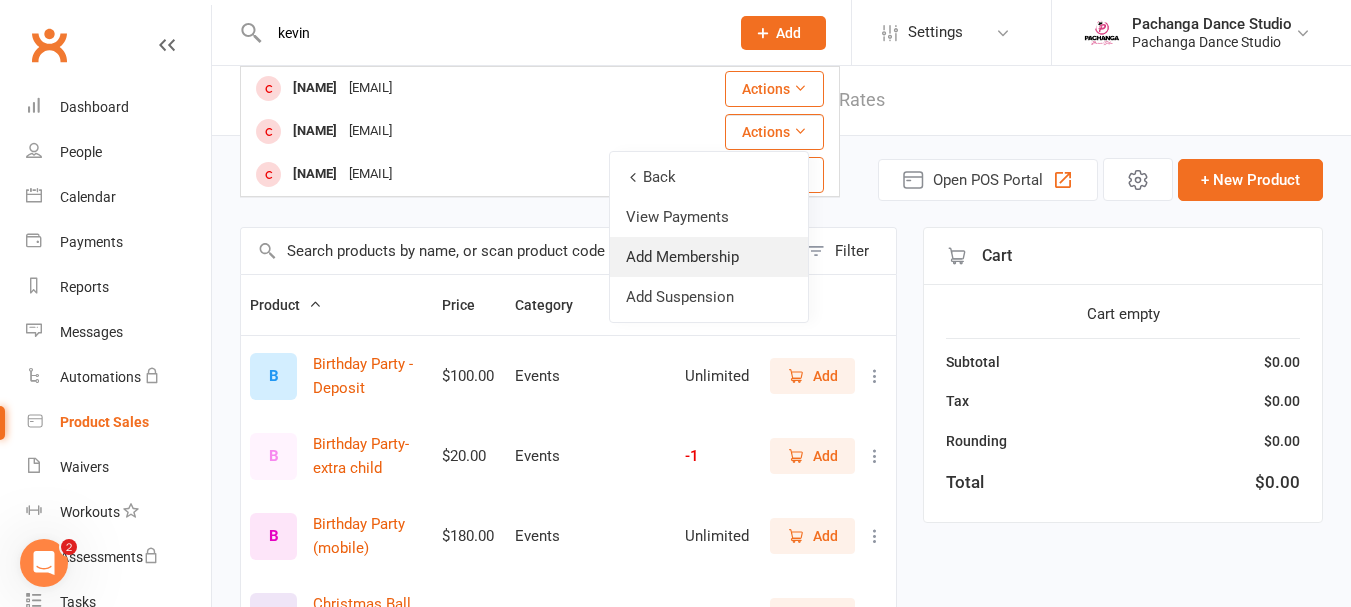 click on "Add Membership" at bounding box center (709, 257) 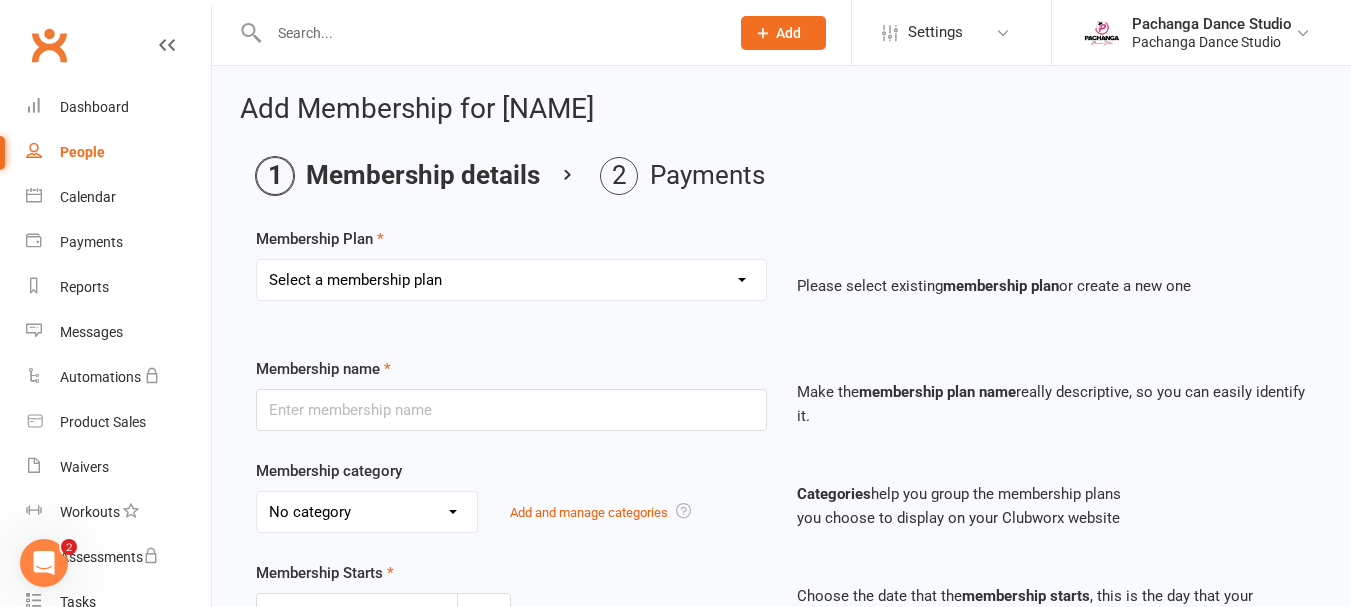 click on "Select a membership plan Create new Membership Plan Single Class Pass 5 Class Pack 10 Class Pack Single Class Pass - [LOCATION] 5 Class Pass - [LOCATION] 10 Class Pass - [LOCATION] Pink Membership Black Membership White Membership (Teen only) Teen Comp Class (9 weeks) Mini Movers (18mths+) Single Class Mini Movers 4 Class Pass Mini Movers Direct Debit Tiny Dancers (3yrs+) Single Class Tiny Dancers 4 Class Pass Tiny Dancers Direct Debit Junior (6yrs+) Single Class Pass Junior 4 Class Pass Junior Groovers Direct Debit Regular Package Premium Package VIP Package Showcase Private Lesson Pack Floorspace Intro 2 Week Starter Pack - New Clients Only ACTIVE P/L CLIENT OLD SYSTEM - PAID IN FULL WHITE Junior Groovers Membership Tiny Dancers Term 3 Membership Junior Groovers Holiday Program 2 Class Pack Junior Groovers Term 4 Membership Tiny Dancers Term 4 Membership 20 Class Pack Tiny Dancers Membership (9 Weeks) Mini Movers Membership (9 weeks) Junior Groovers Membership (Term 2) Class & Social Combo" at bounding box center [511, 280] 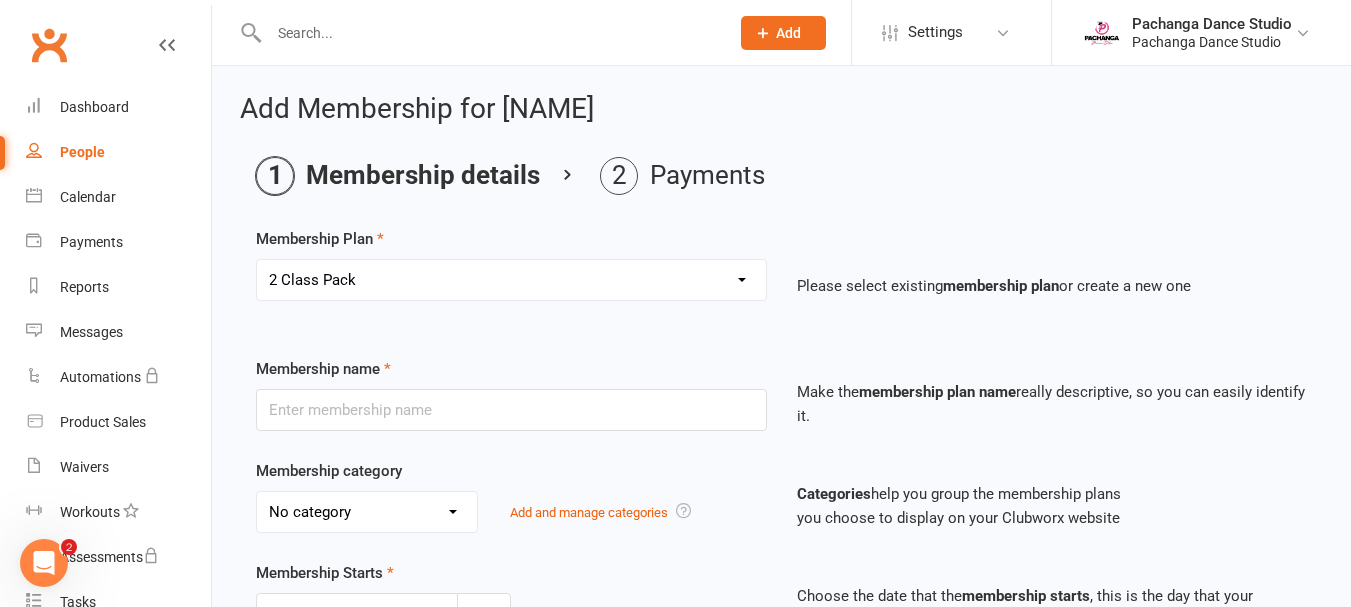 click on "Select a membership plan Create new Membership Plan Single Class Pass 5 Class Pack 10 Class Pack Single Class Pass - [LOCATION] 5 Class Pass - [LOCATION] 10 Class Pass - [LOCATION] Pink Membership Black Membership White Membership (Teen only) Teen Comp Class (9 weeks) Mini Movers (18mths+) Single Class Mini Movers 4 Class Pass Mini Movers Direct Debit Tiny Dancers (3yrs+) Single Class Tiny Dancers 4 Class Pass Tiny Dancers Direct Debit Junior (6yrs+) Single Class Pass Junior 4 Class Pass Junior Groovers Direct Debit Regular Package Premium Package VIP Package Showcase Private Lesson Pack Floorspace Intro 2 Week Starter Pack - New Clients Only ACTIVE P/L CLIENT OLD SYSTEM - PAID IN FULL WHITE Junior Groovers Membership Tiny Dancers Term 3 Membership Junior Groovers Holiday Program 2 Class Pack Junior Groovers Term 4 Membership Tiny Dancers Term 4 Membership 20 Class Pack Tiny Dancers Membership (9 Weeks) Mini Movers Membership (9 weeks) Junior Groovers Membership (Term 2) Class & Social Combo" at bounding box center [511, 280] 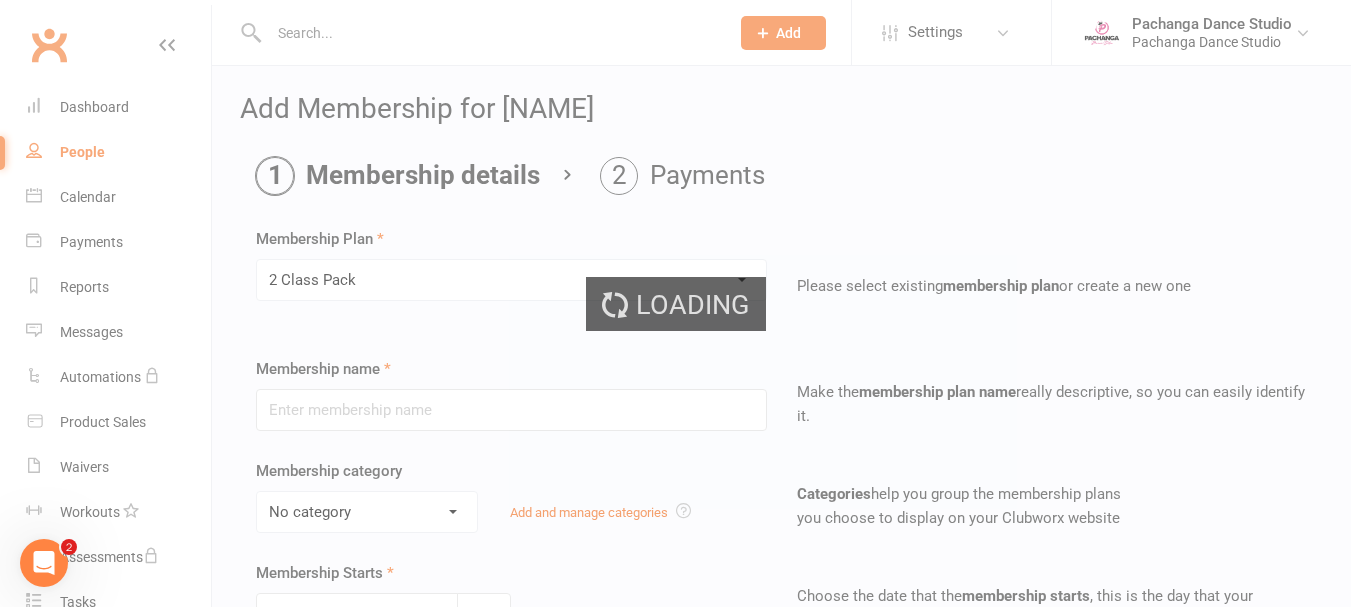 type on "2 Class Pack" 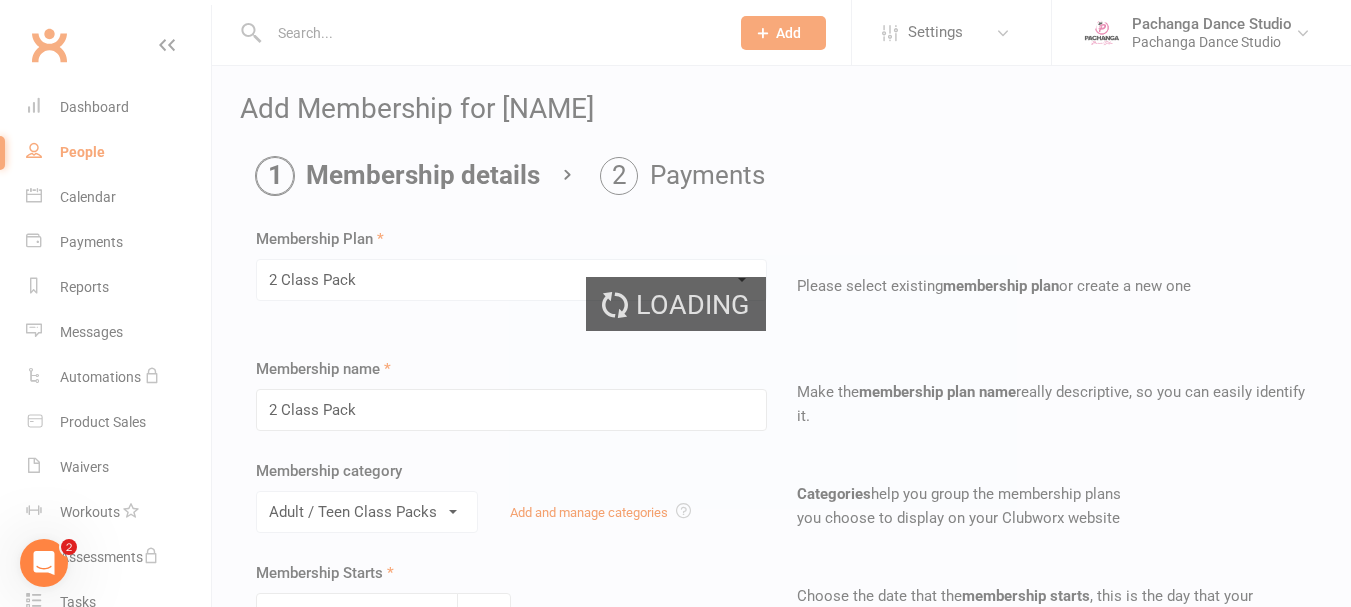 type on "2" 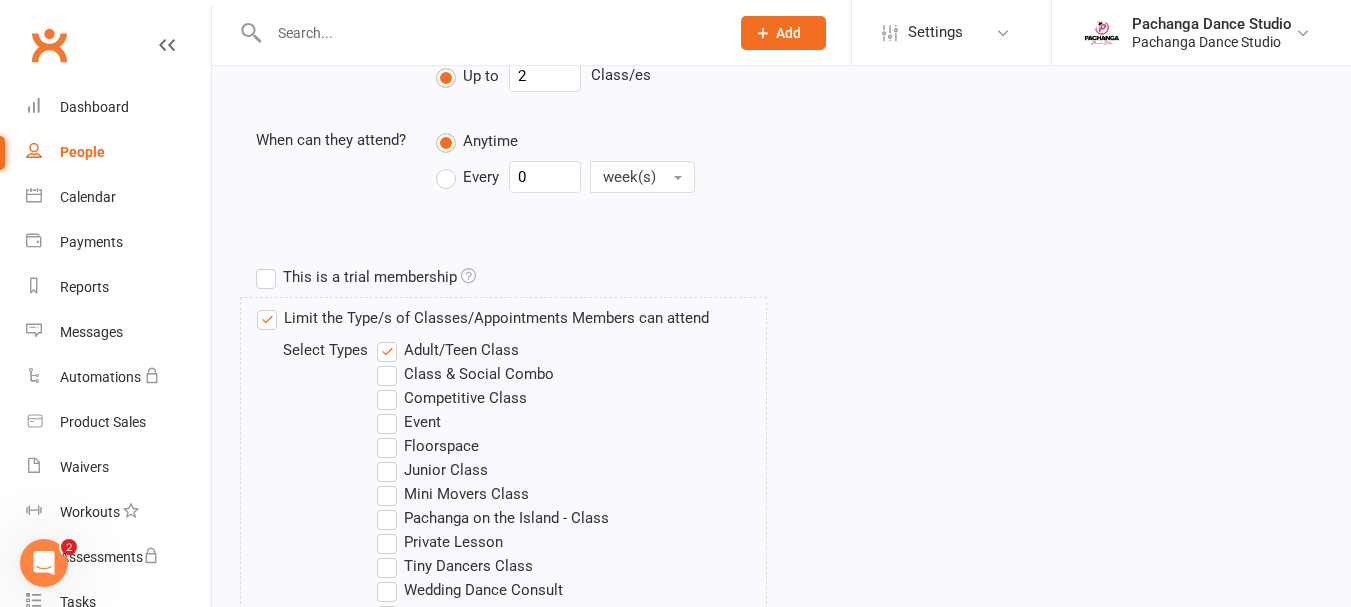 scroll, scrollTop: 1058, scrollLeft: 0, axis: vertical 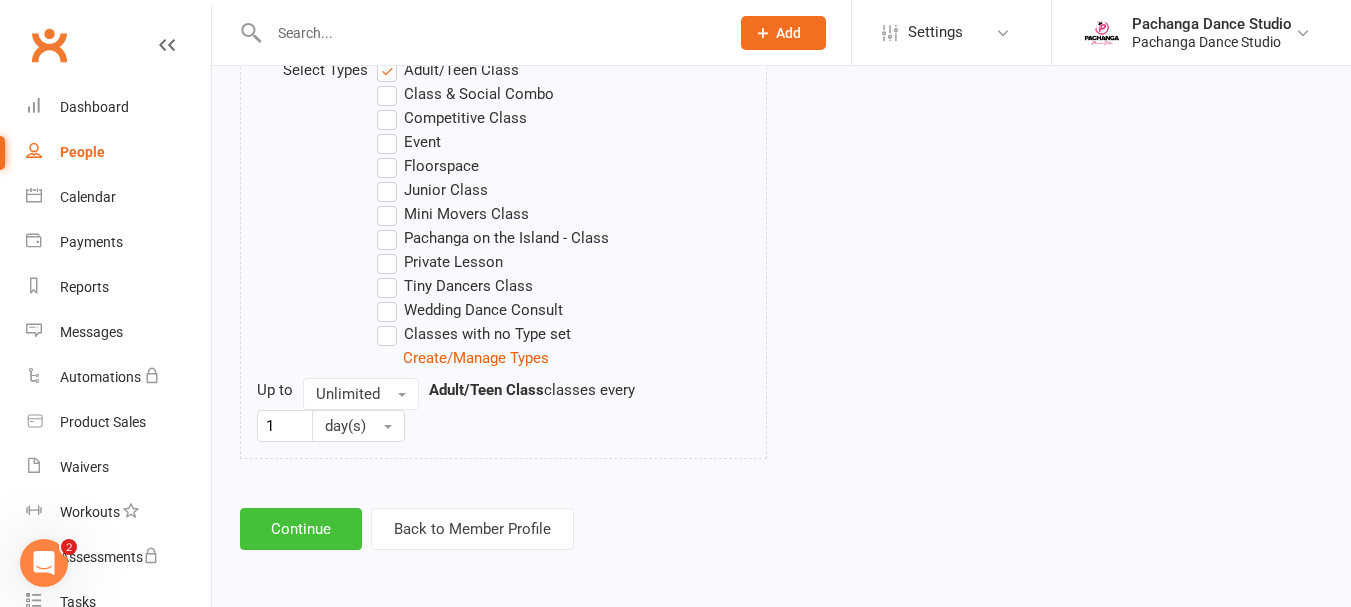 click on "Continue" at bounding box center (301, 529) 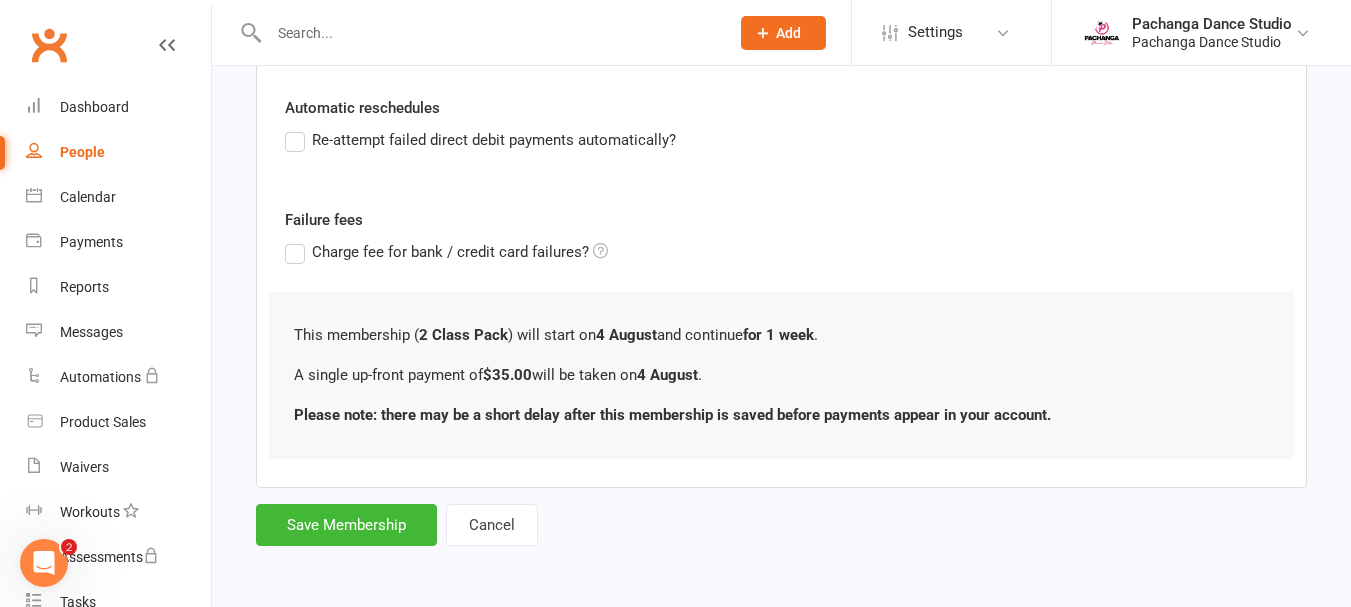 scroll, scrollTop: 0, scrollLeft: 0, axis: both 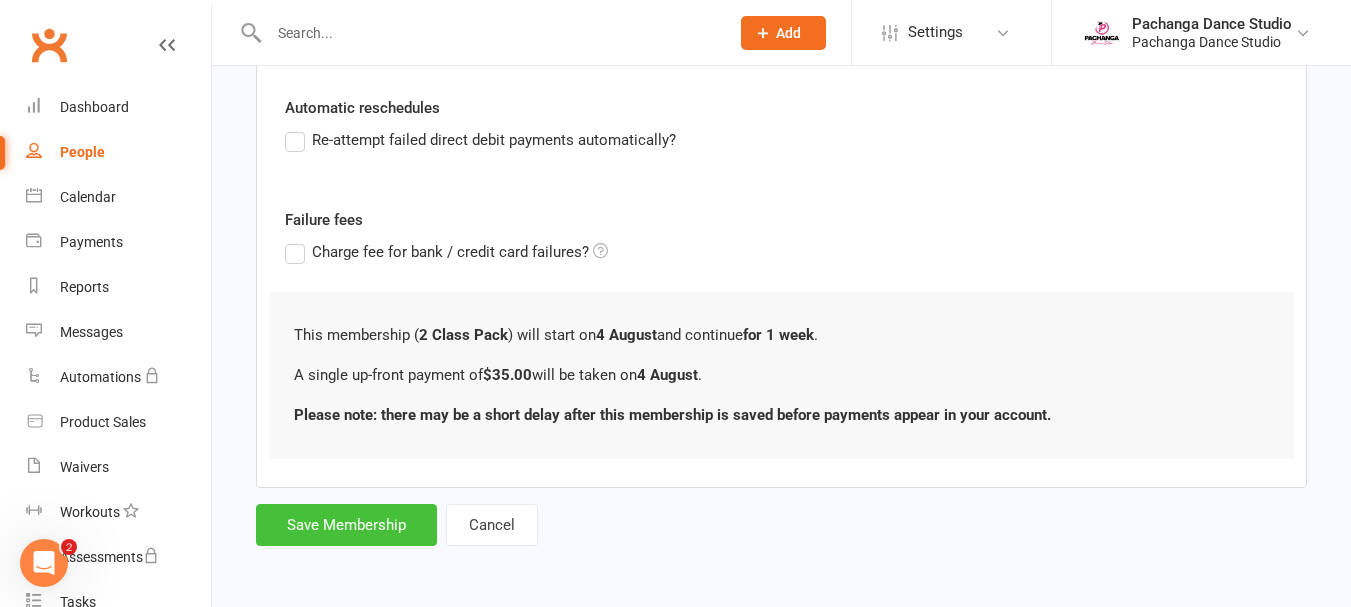 click on "Save Membership" at bounding box center (346, 525) 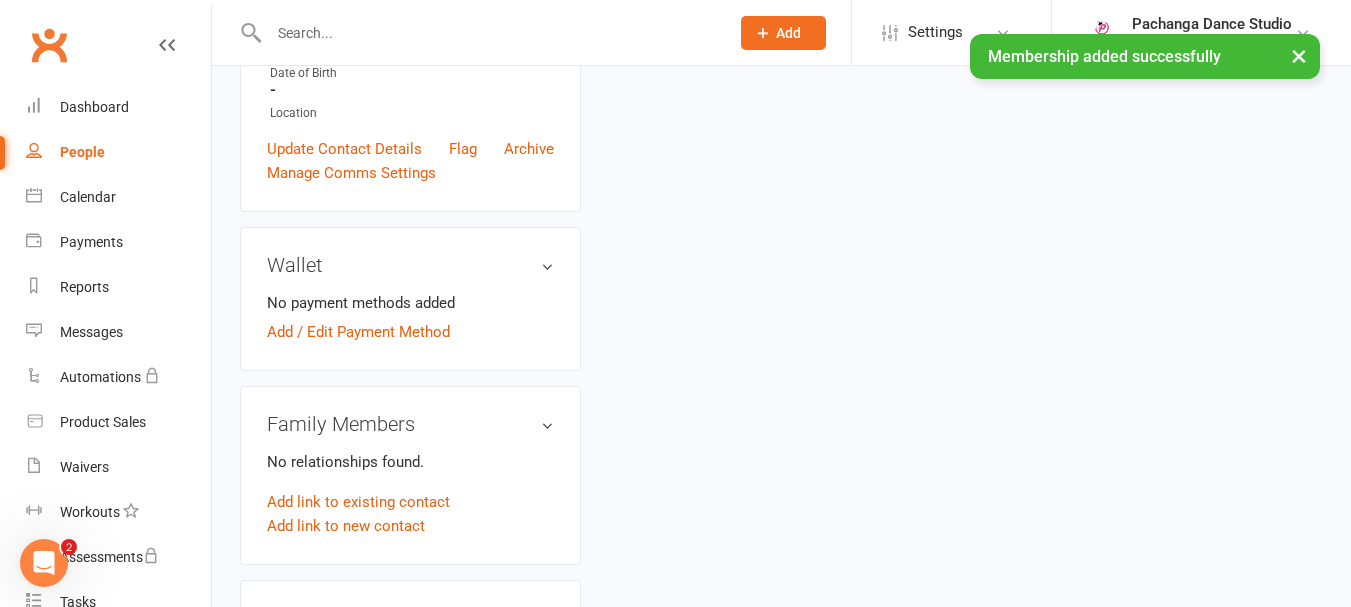 scroll, scrollTop: 0, scrollLeft: 0, axis: both 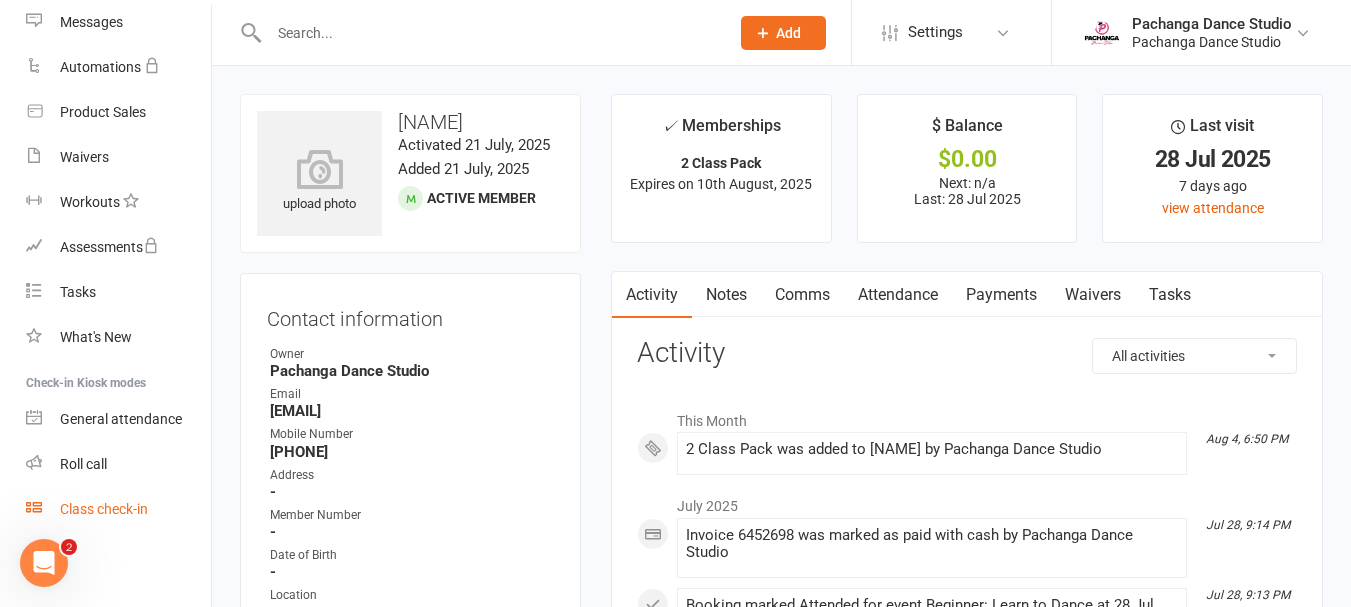click on "Class check-in" at bounding box center [104, 509] 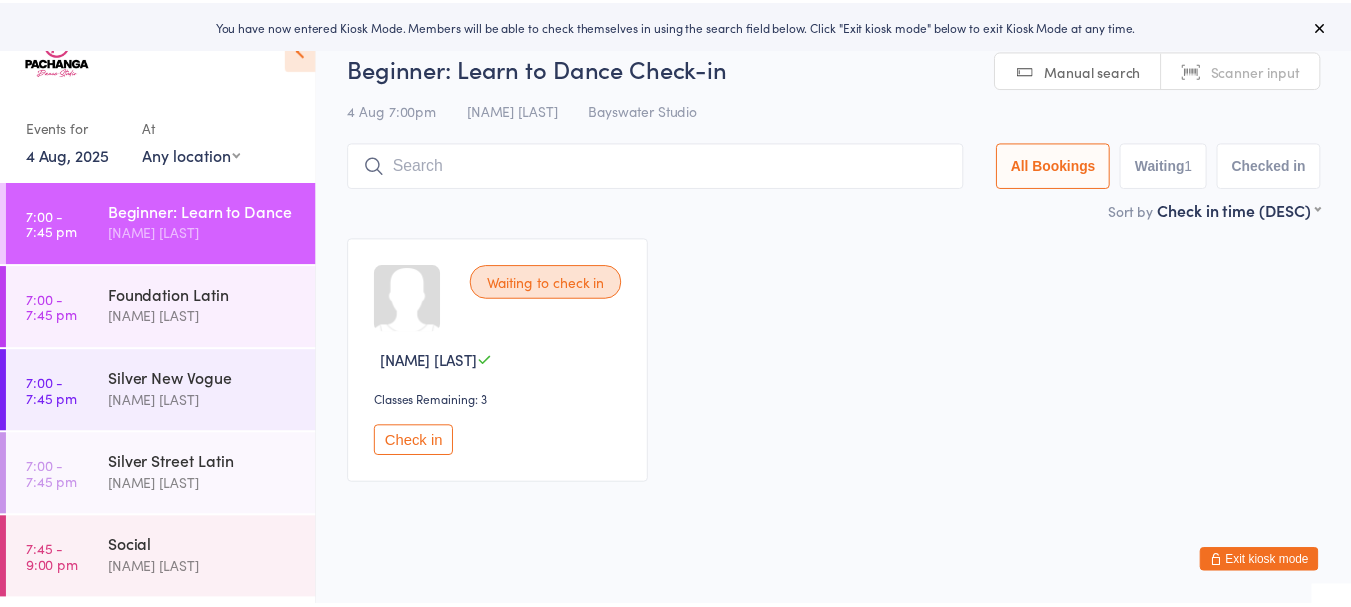 scroll, scrollTop: 0, scrollLeft: 0, axis: both 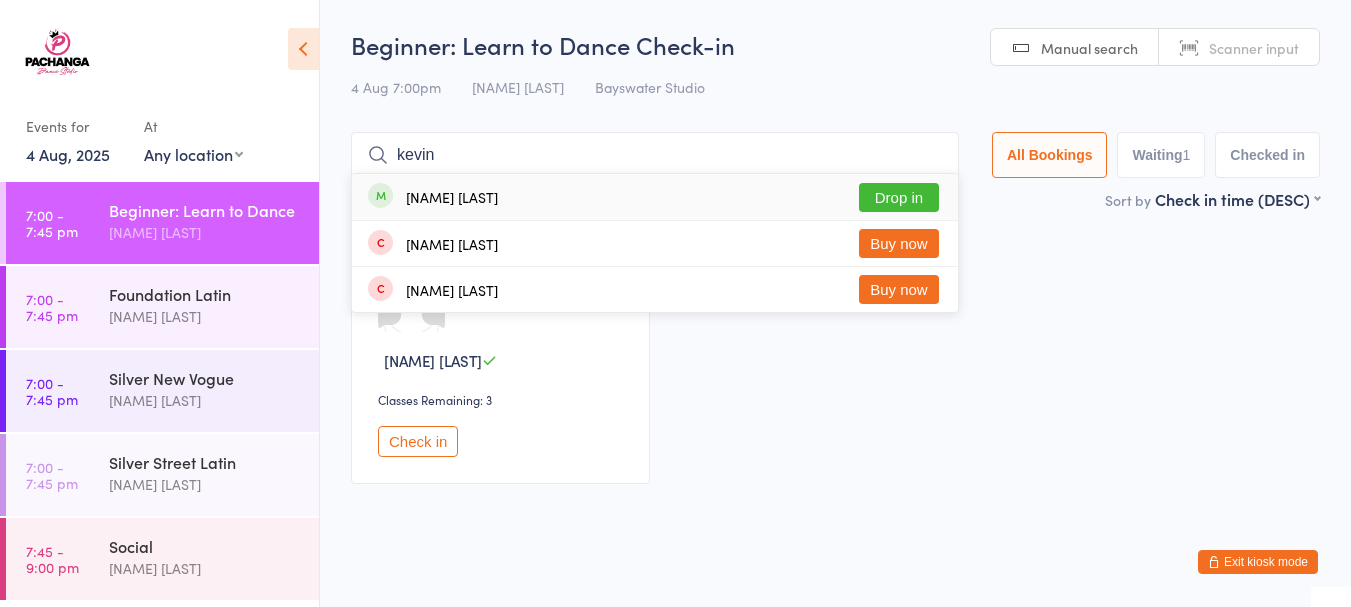 type on "kevin" 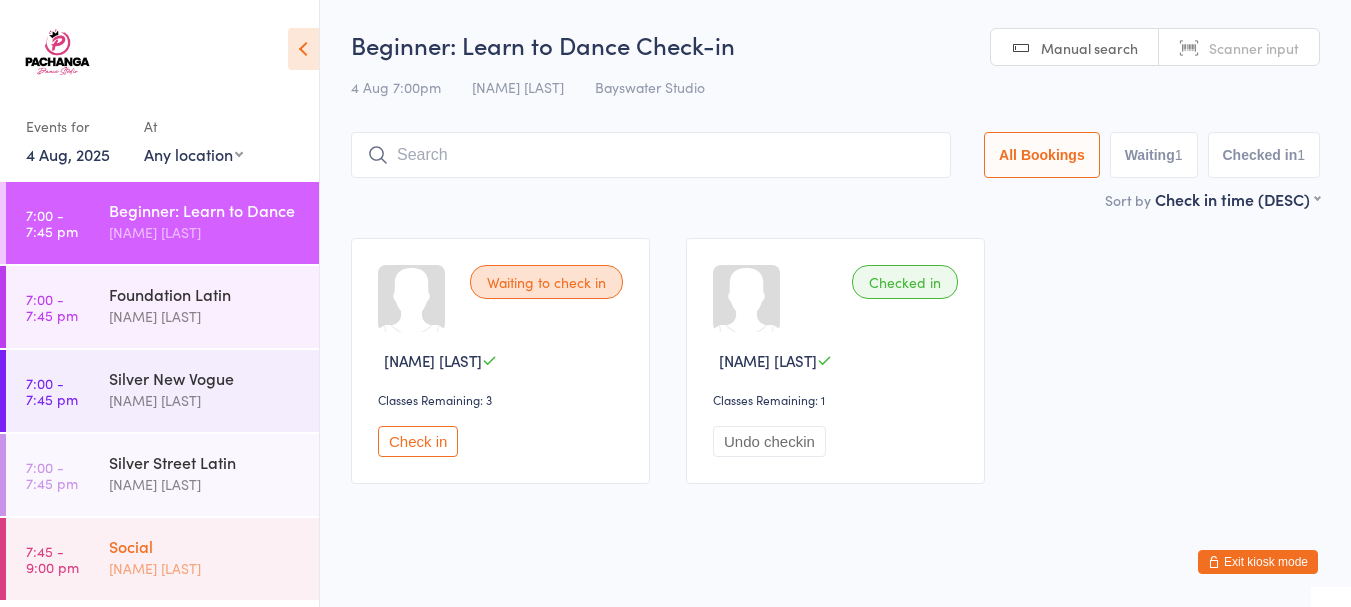 click on "[NAME] [LAST]" at bounding box center (205, 568) 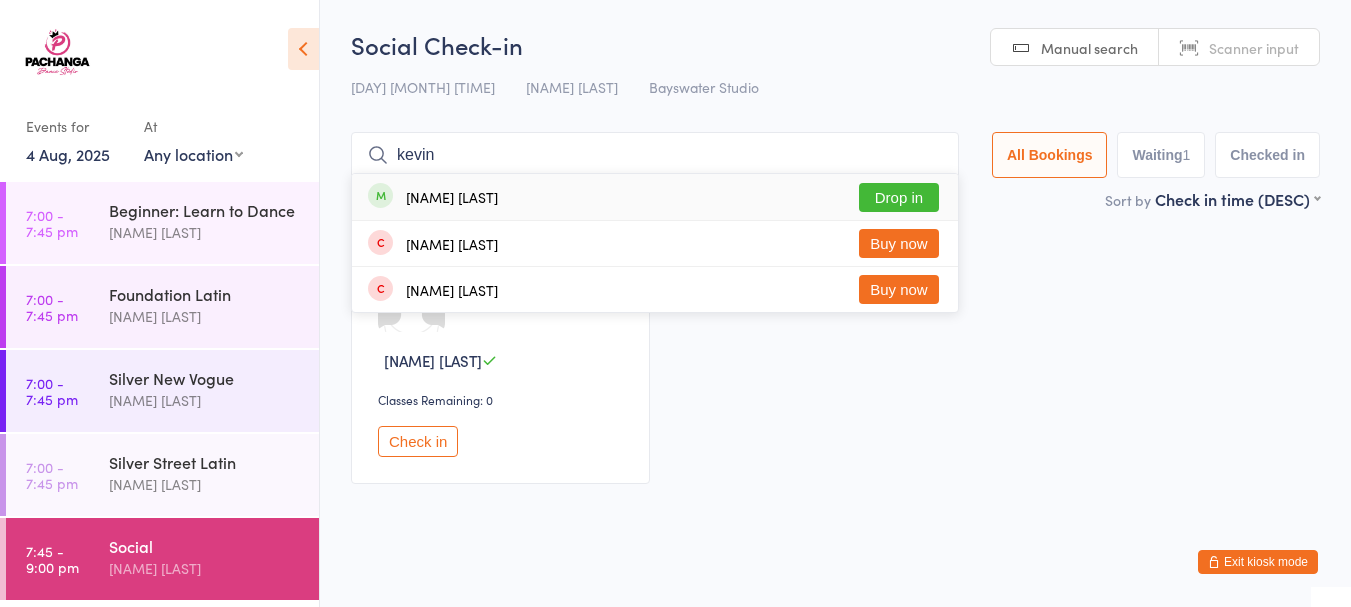 type on "kevin" 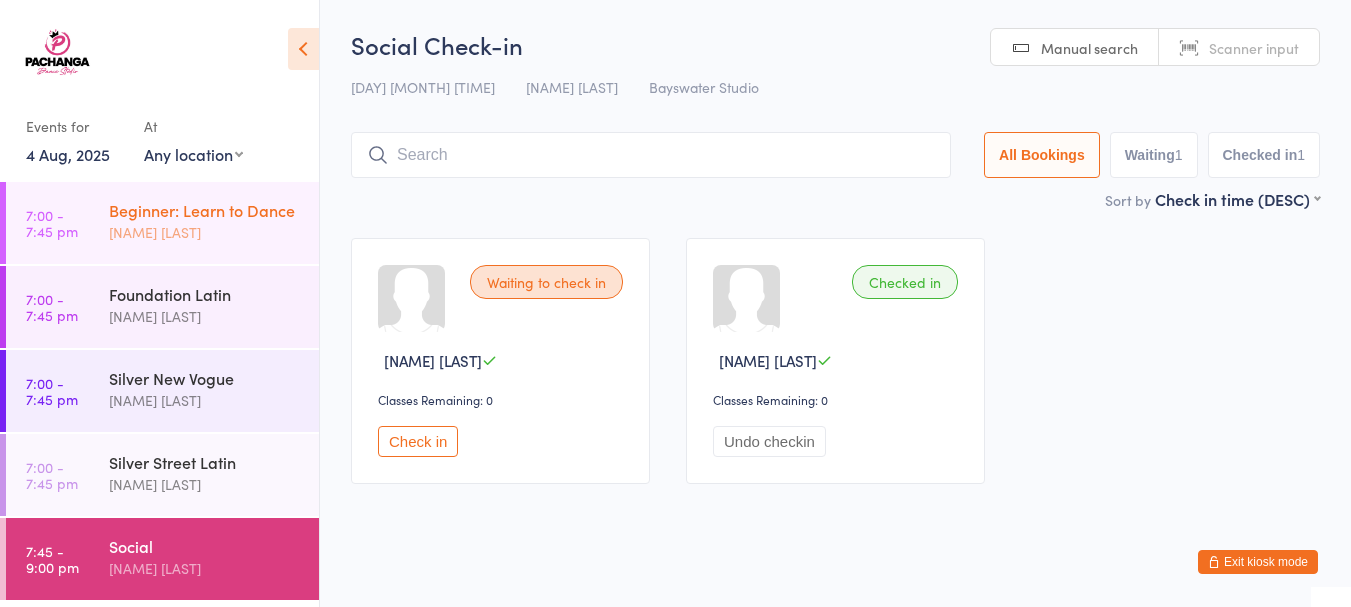 click on "Beginner: Learn to Dance" at bounding box center [205, 210] 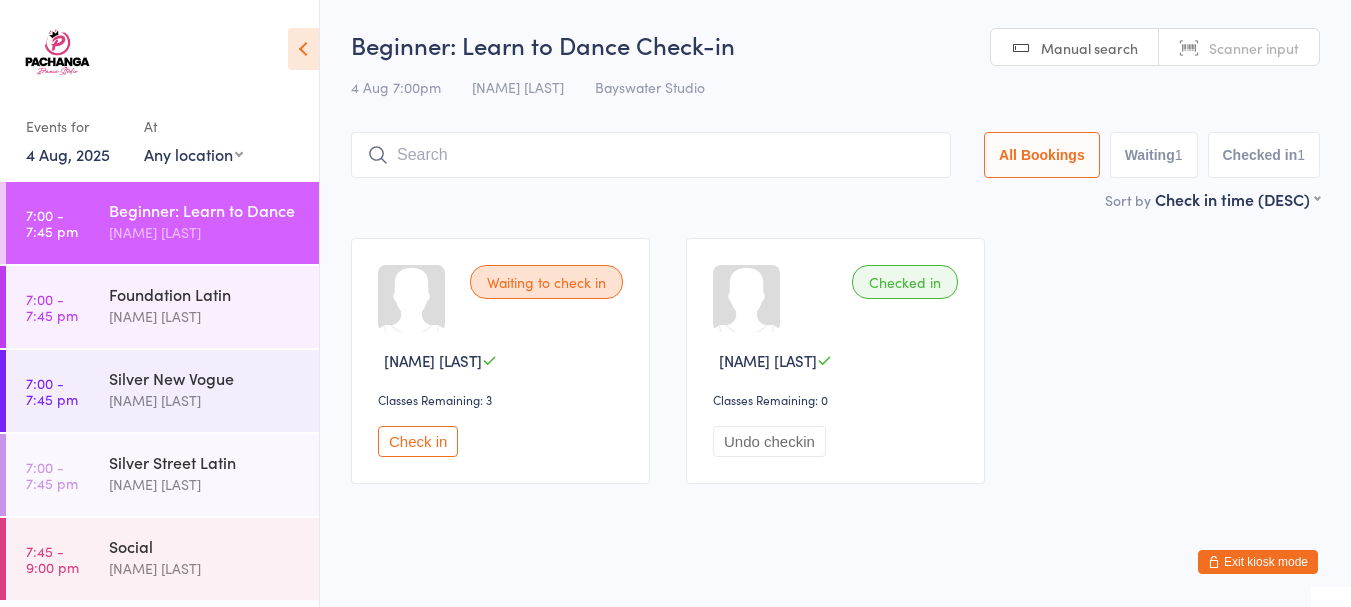 click on "Exit kiosk mode" at bounding box center (1258, 562) 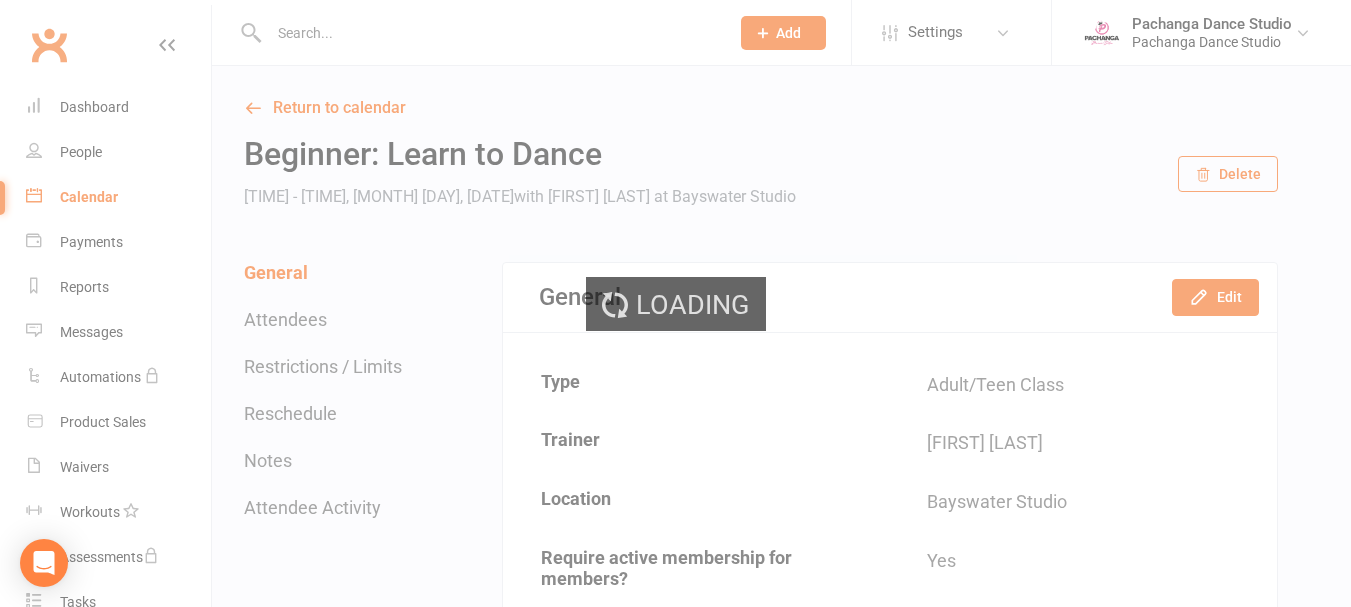scroll, scrollTop: 0, scrollLeft: 0, axis: both 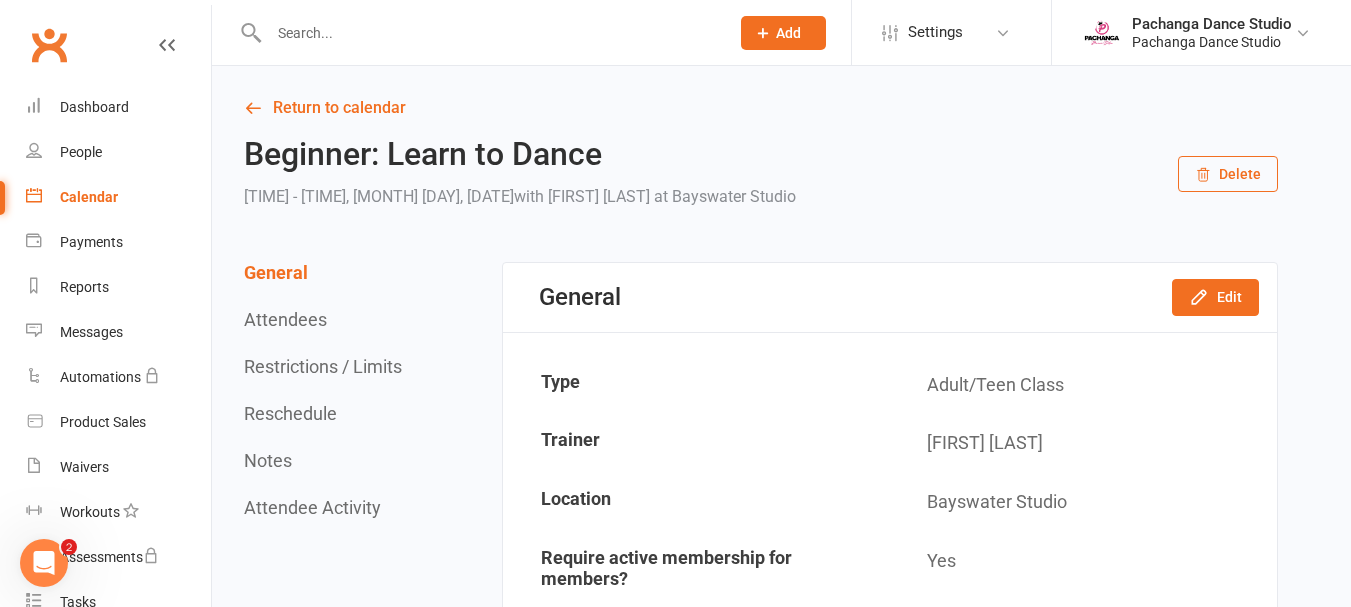 click at bounding box center (489, 33) 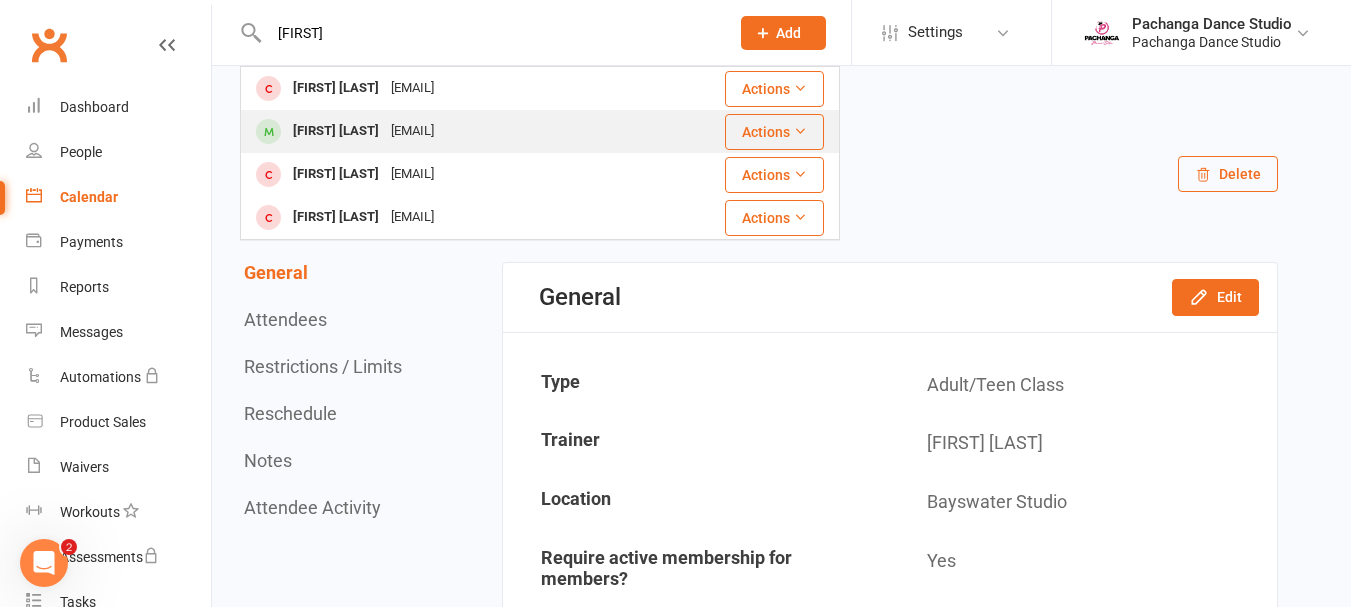 type on "sandy" 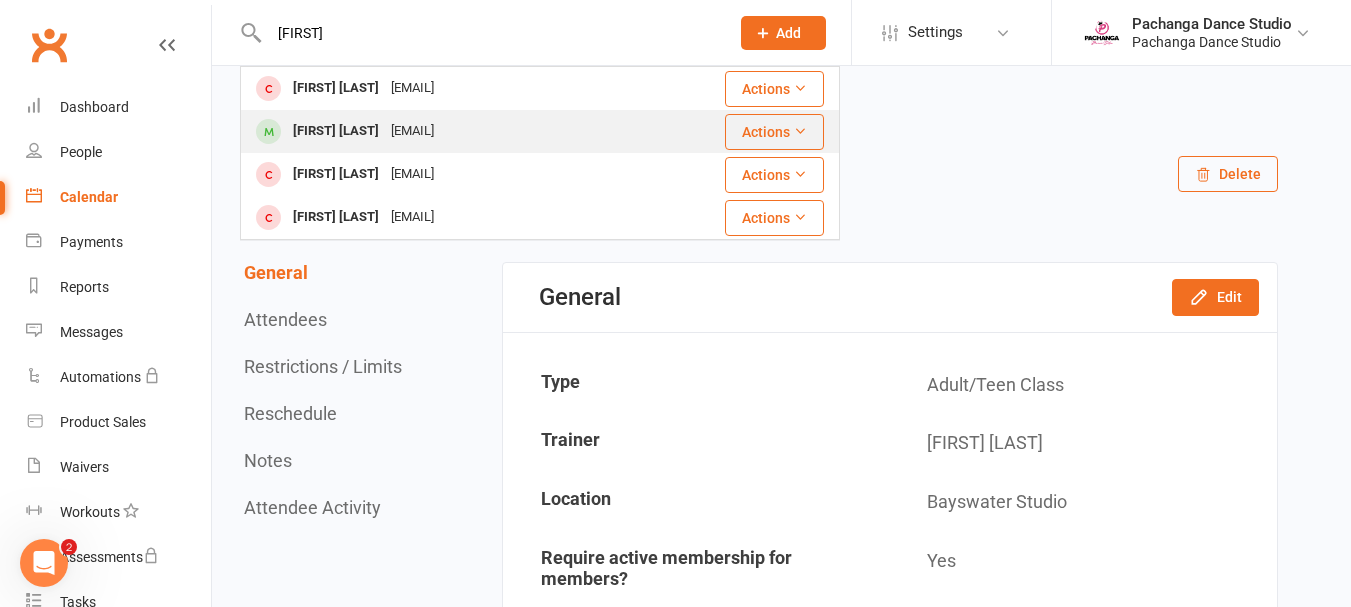 click on "rangabox@gmail.com" at bounding box center [412, 131] 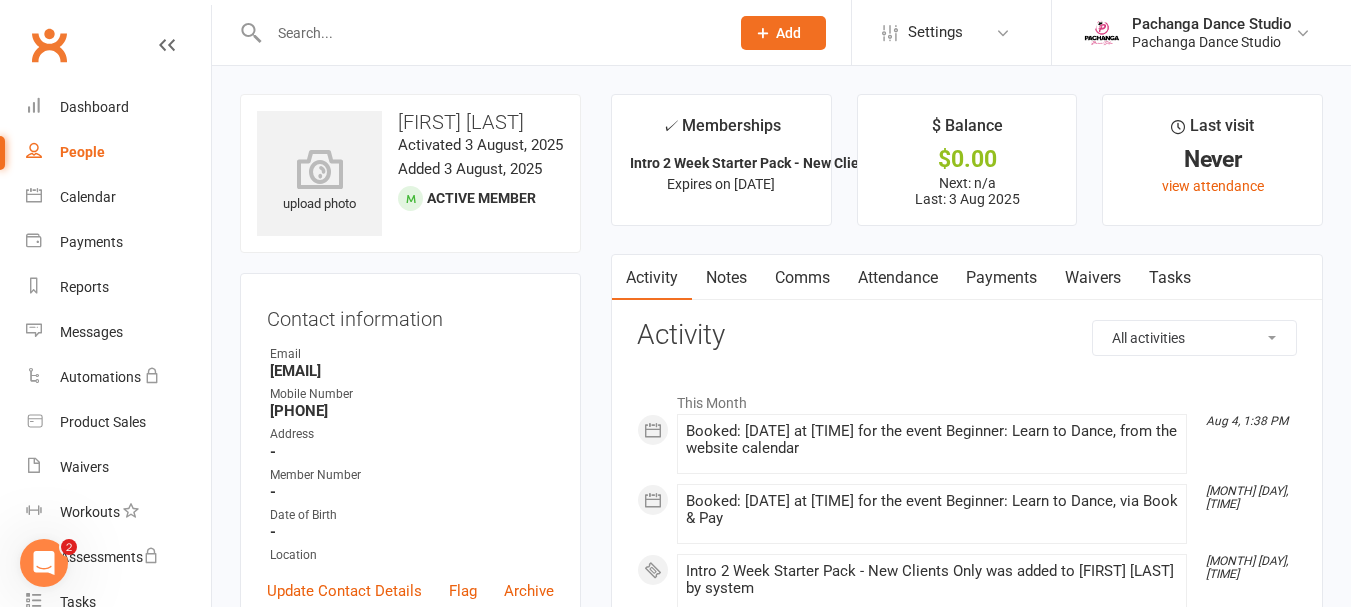 click on "Payments" at bounding box center (1001, 278) 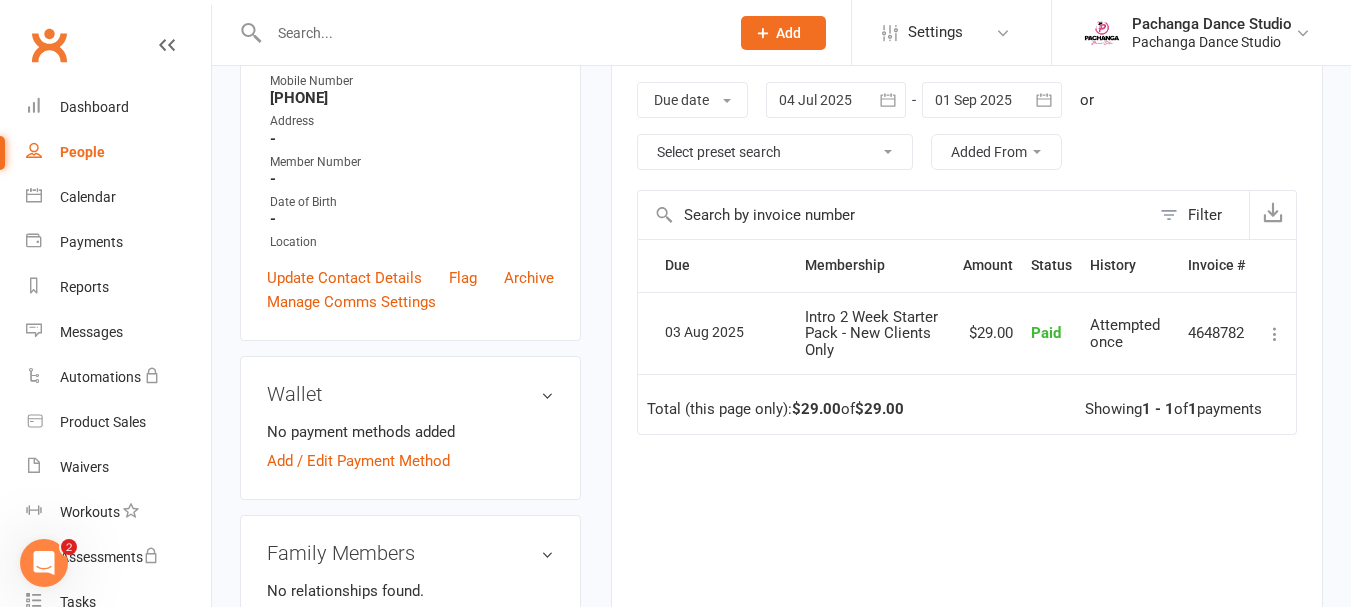 scroll, scrollTop: 335, scrollLeft: 0, axis: vertical 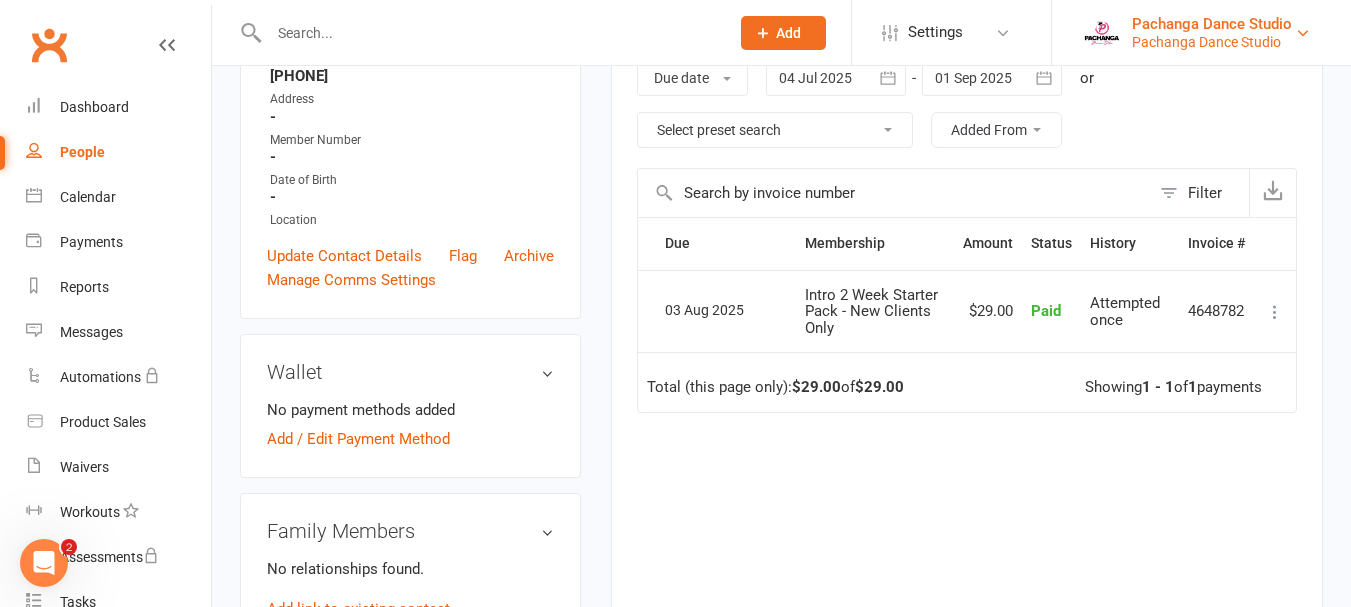 click on "Pachanga Dance Studio" at bounding box center (1212, 42) 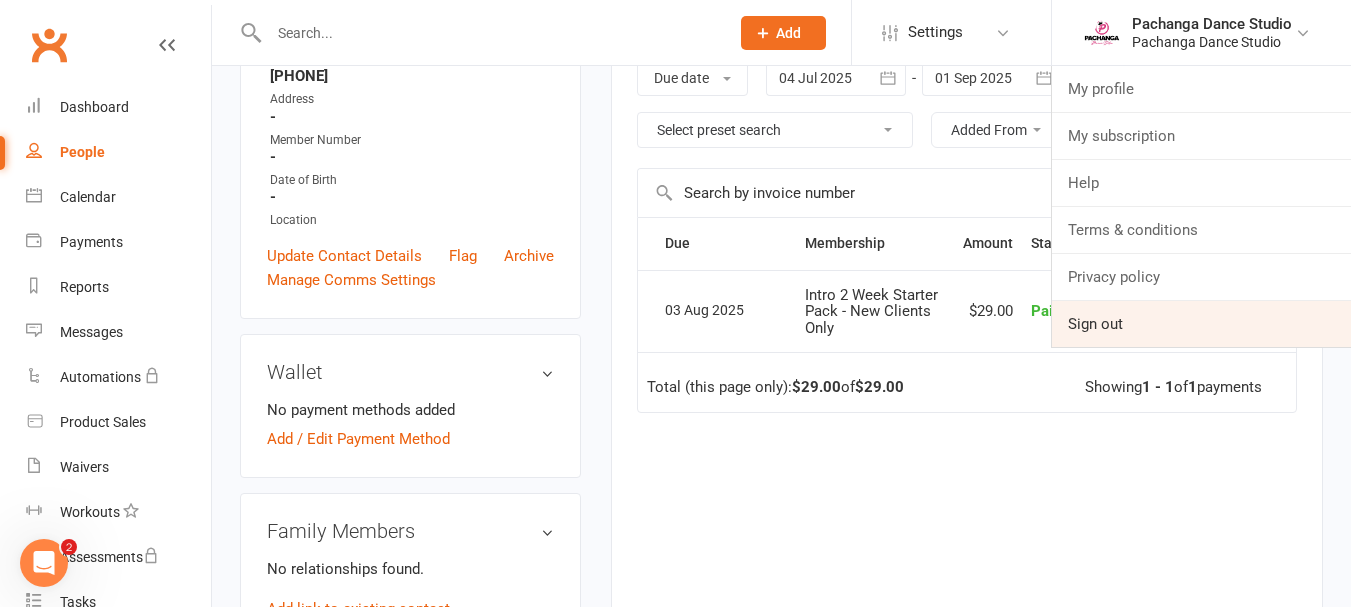 click on "Sign out" at bounding box center (1201, 324) 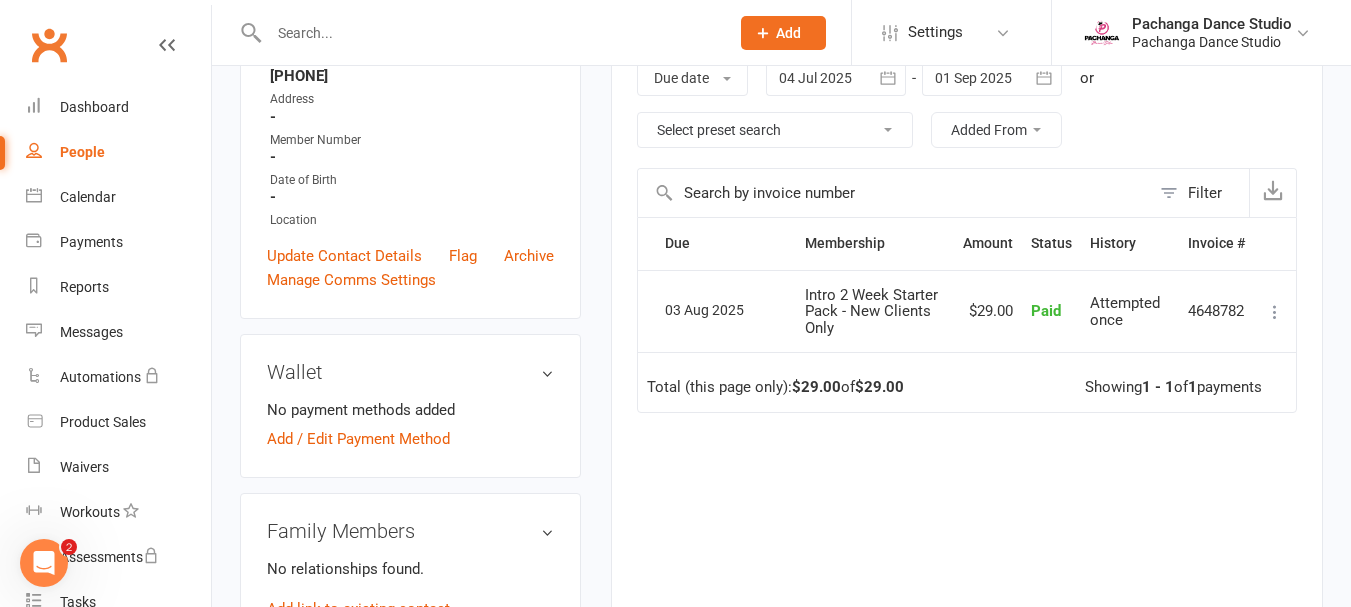 scroll, scrollTop: 0, scrollLeft: 0, axis: both 